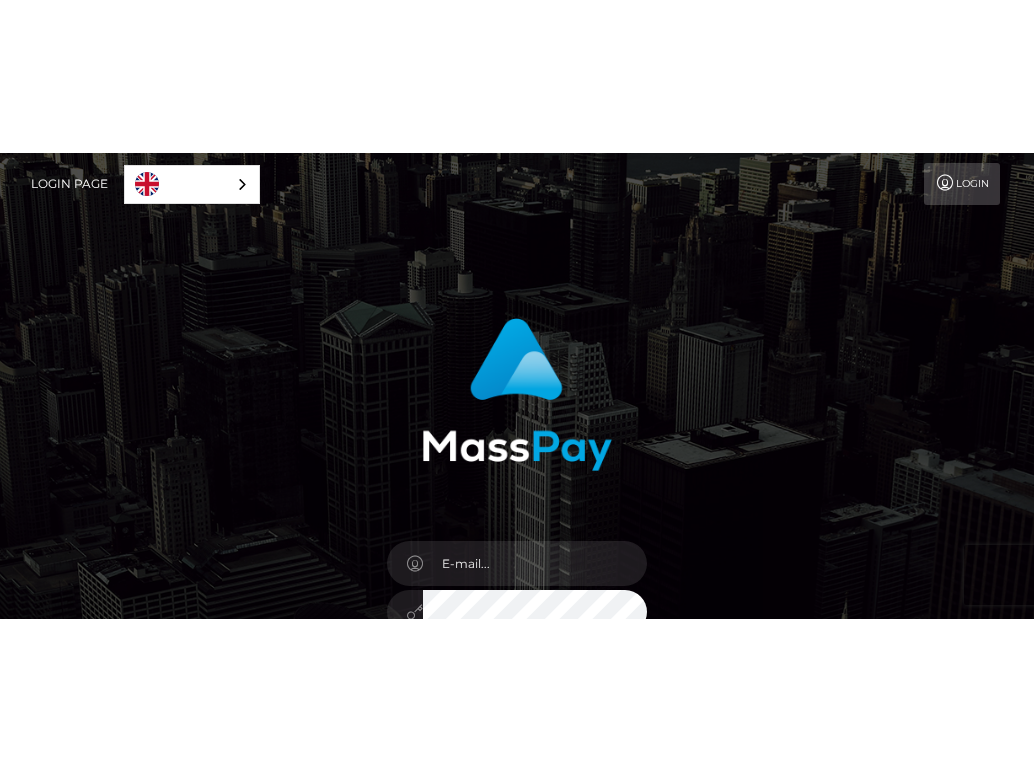 scroll, scrollTop: 0, scrollLeft: 0, axis: both 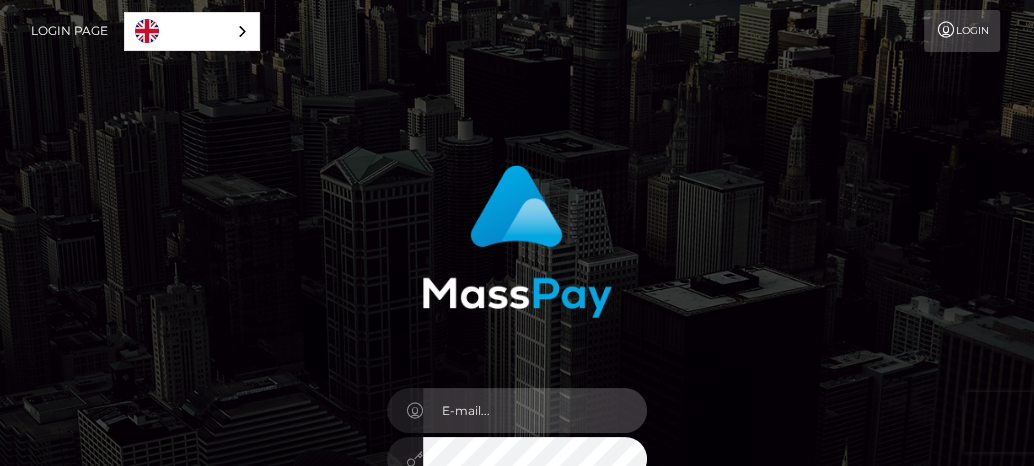 click at bounding box center [535, 410] 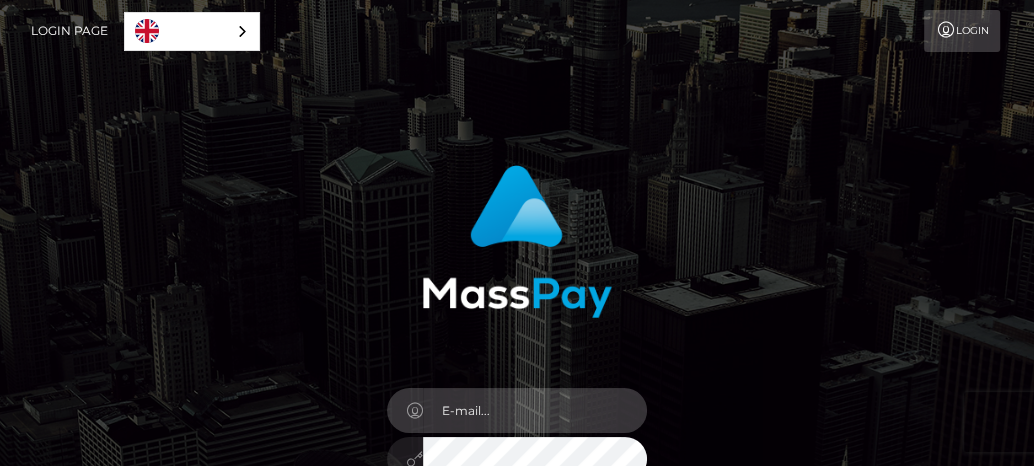 paste on "msannaroyale@gmail.com" 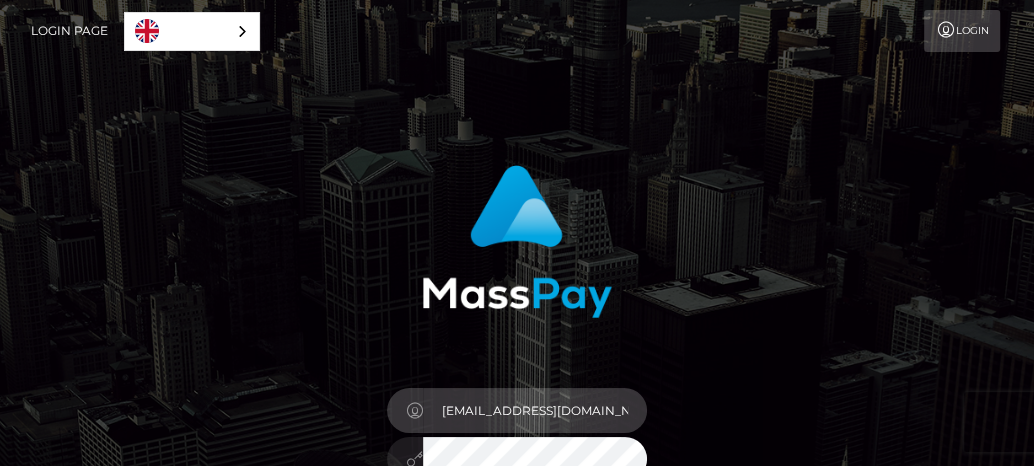 type on "msannaroyale@gmail.com" 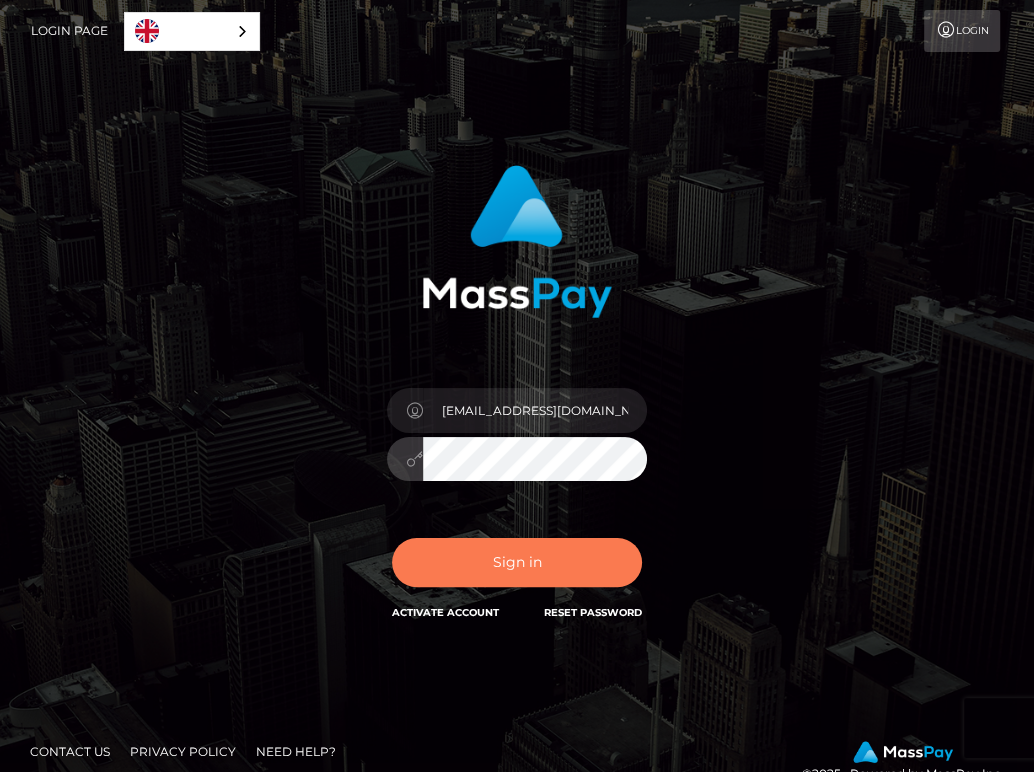 click on "Sign in" at bounding box center (517, 562) 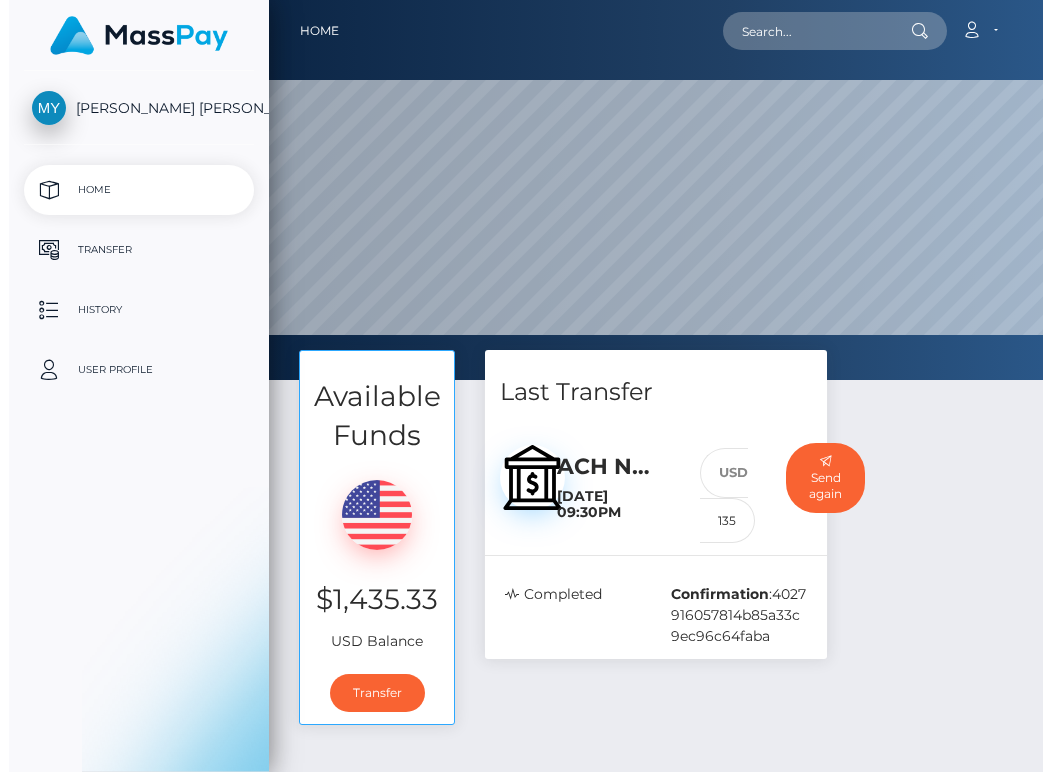 scroll, scrollTop: 0, scrollLeft: 0, axis: both 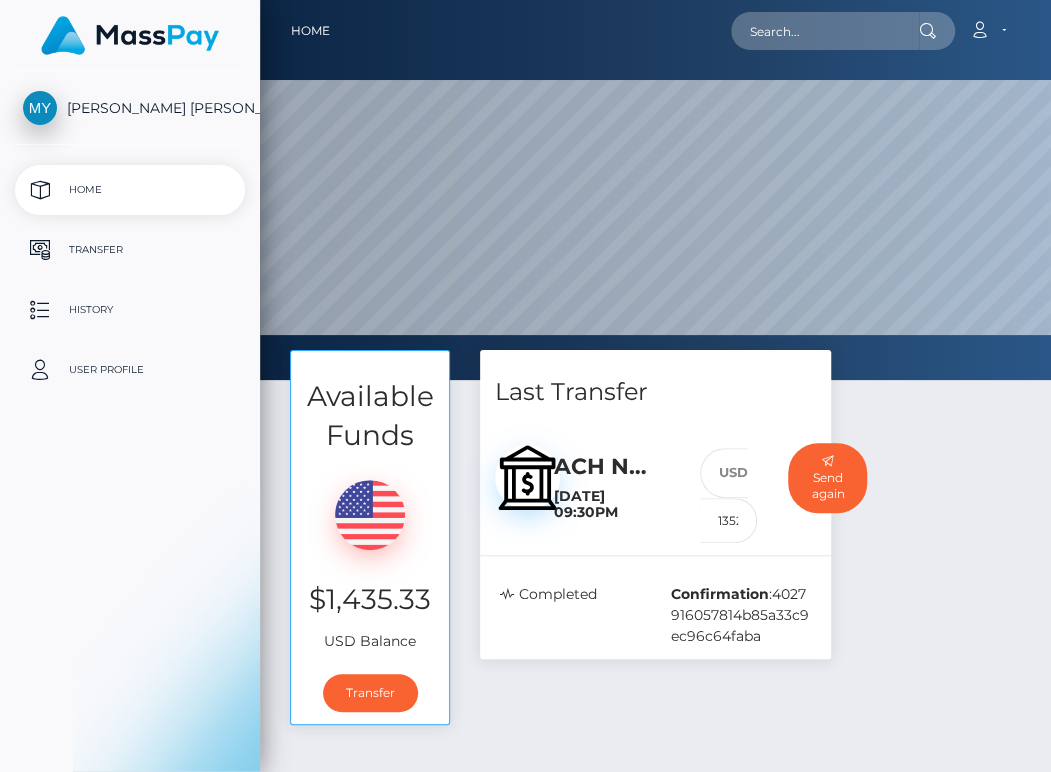 select 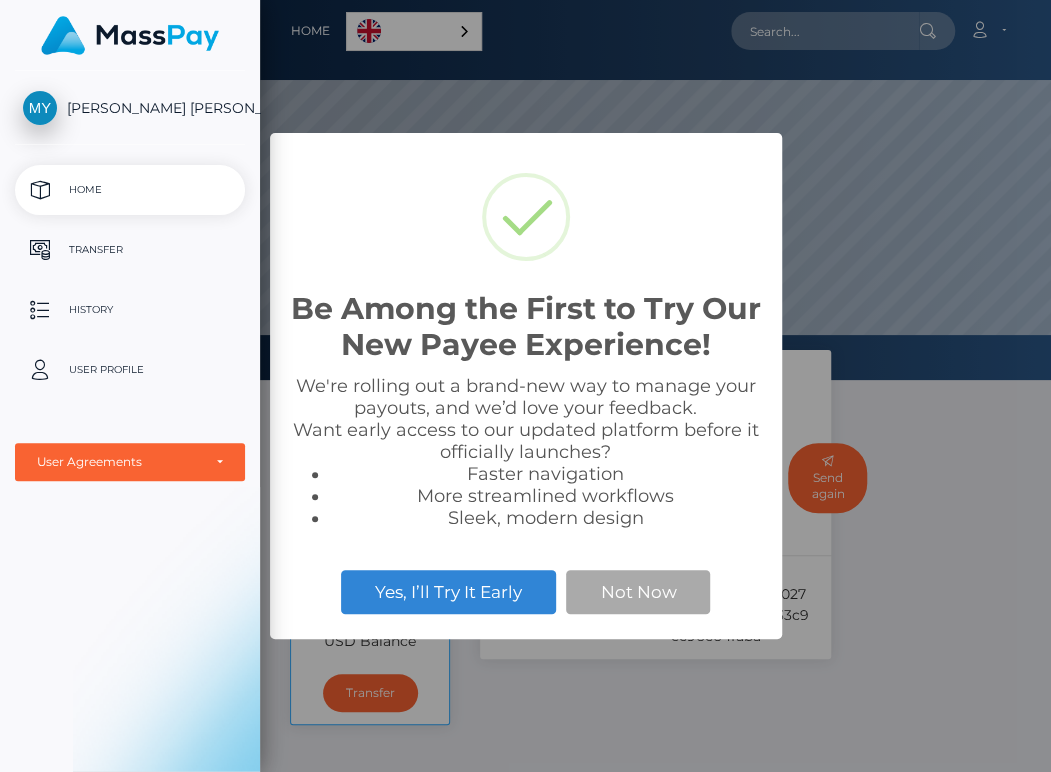 scroll, scrollTop: 999619, scrollLeft: 999208, axis: both 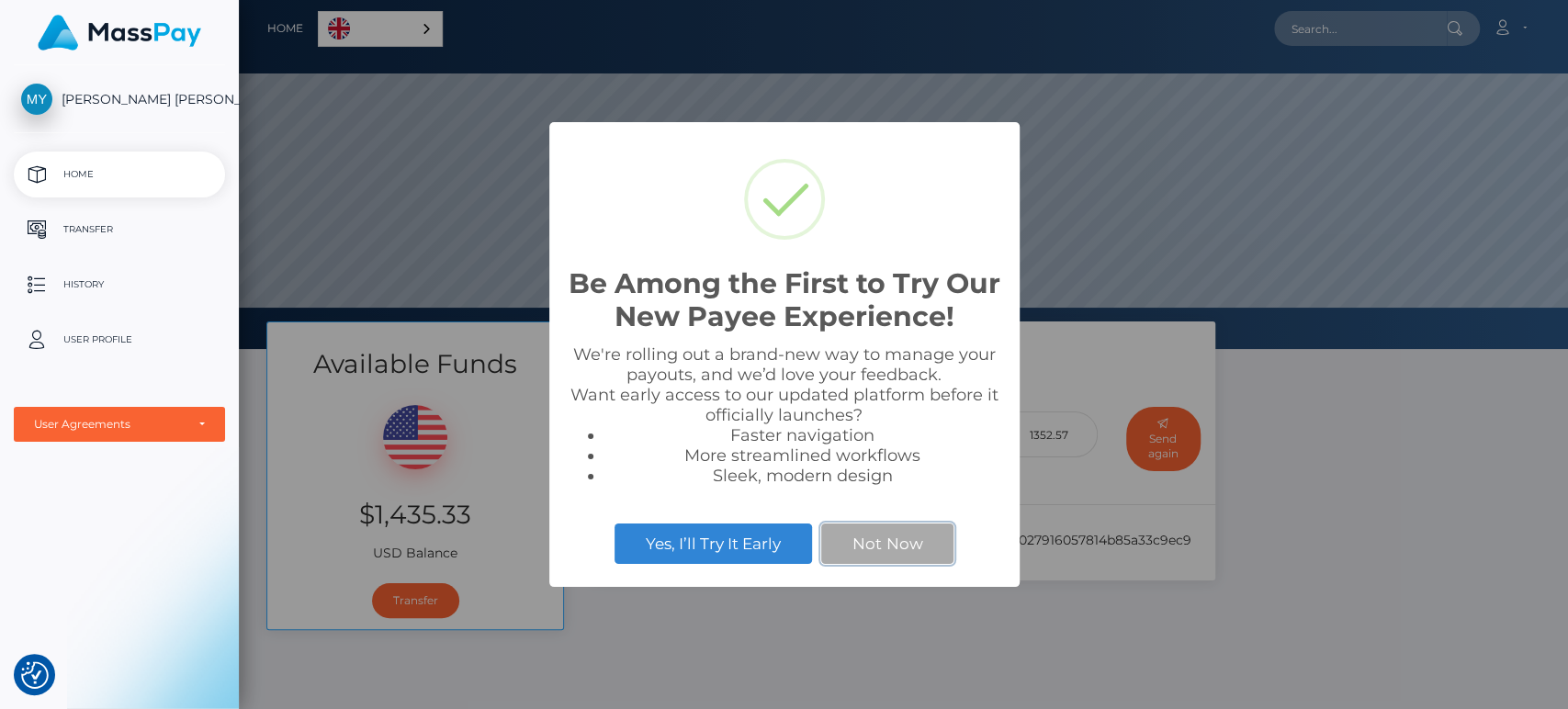 drag, startPoint x: 900, startPoint y: 552, endPoint x: 48, endPoint y: -124, distance: 1087.6029 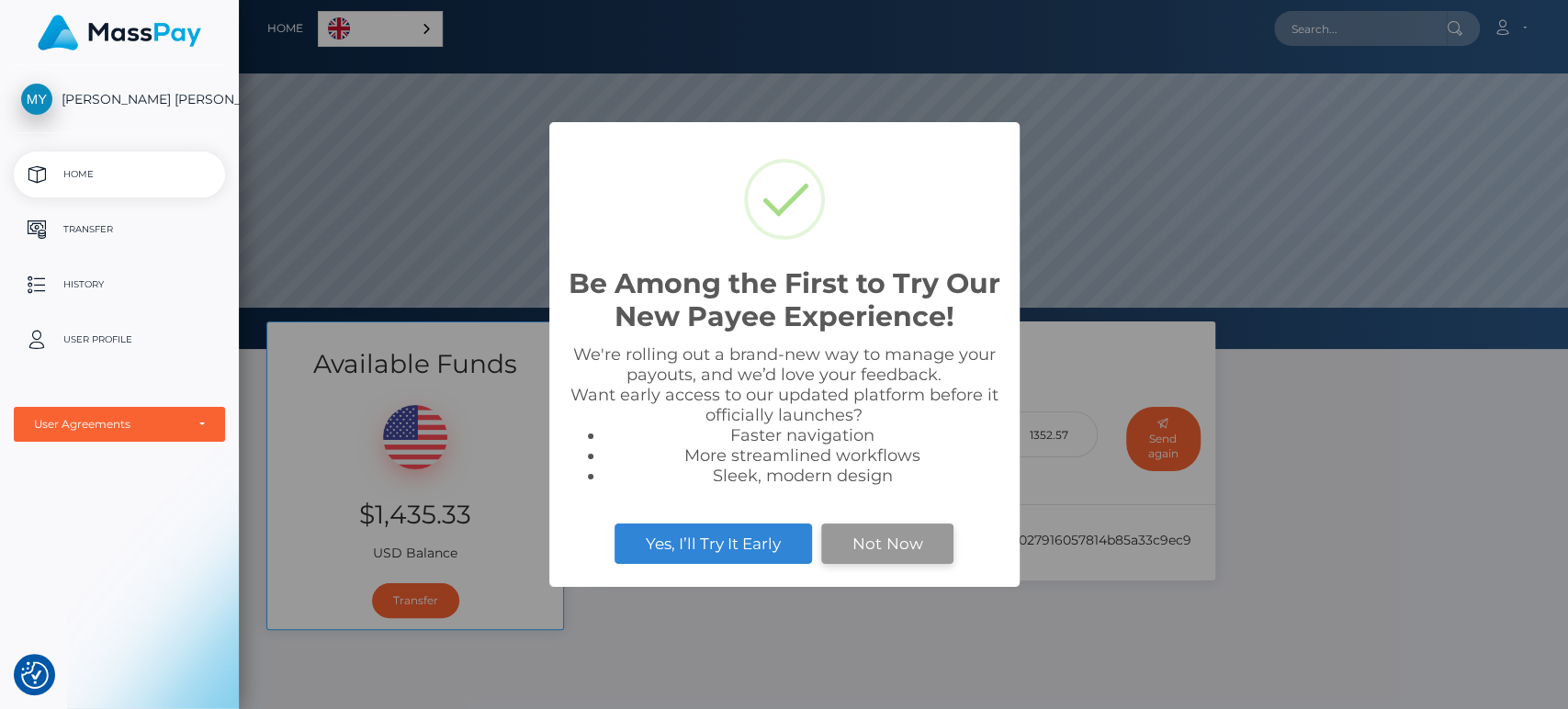 click on "Not Now" at bounding box center (887, 544) 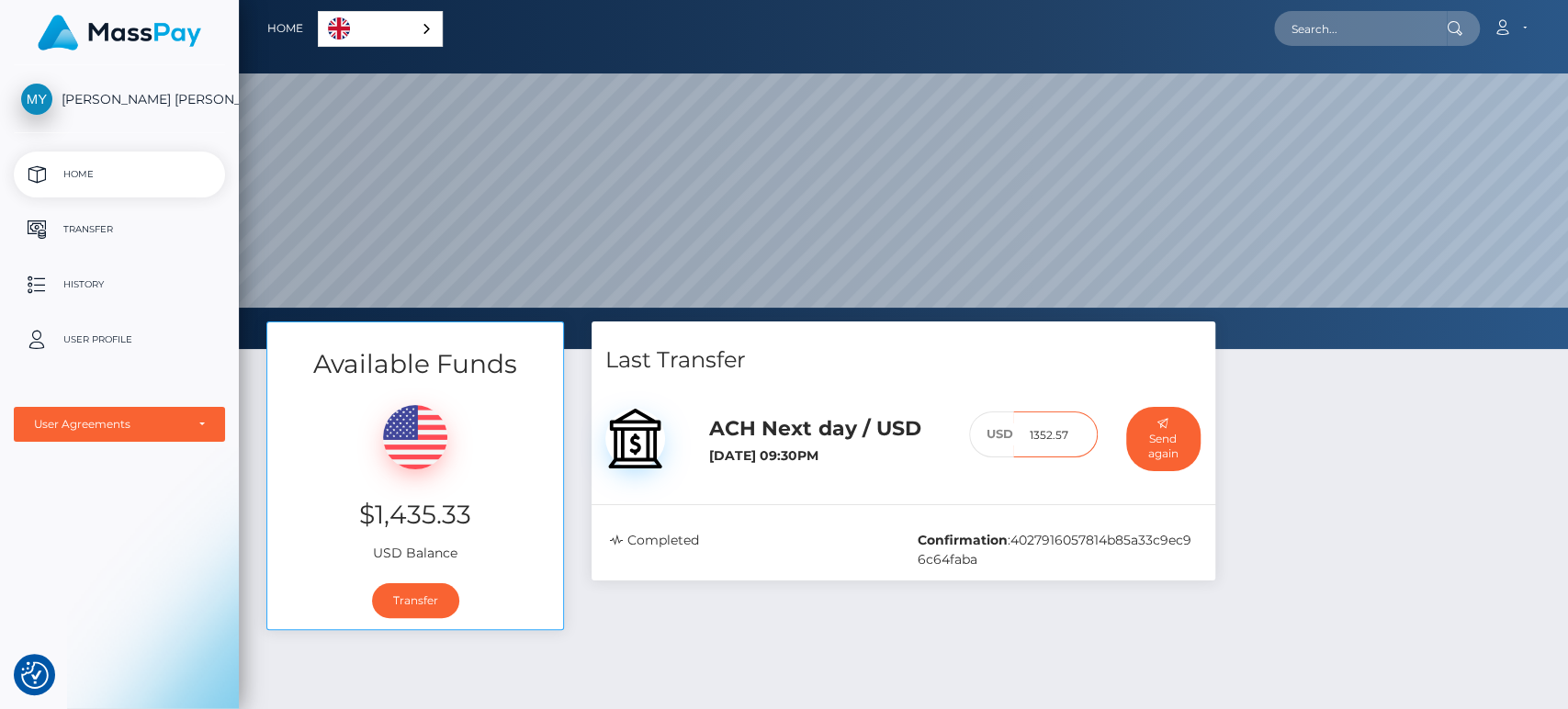 click on "1352.57" at bounding box center [1055, 434] 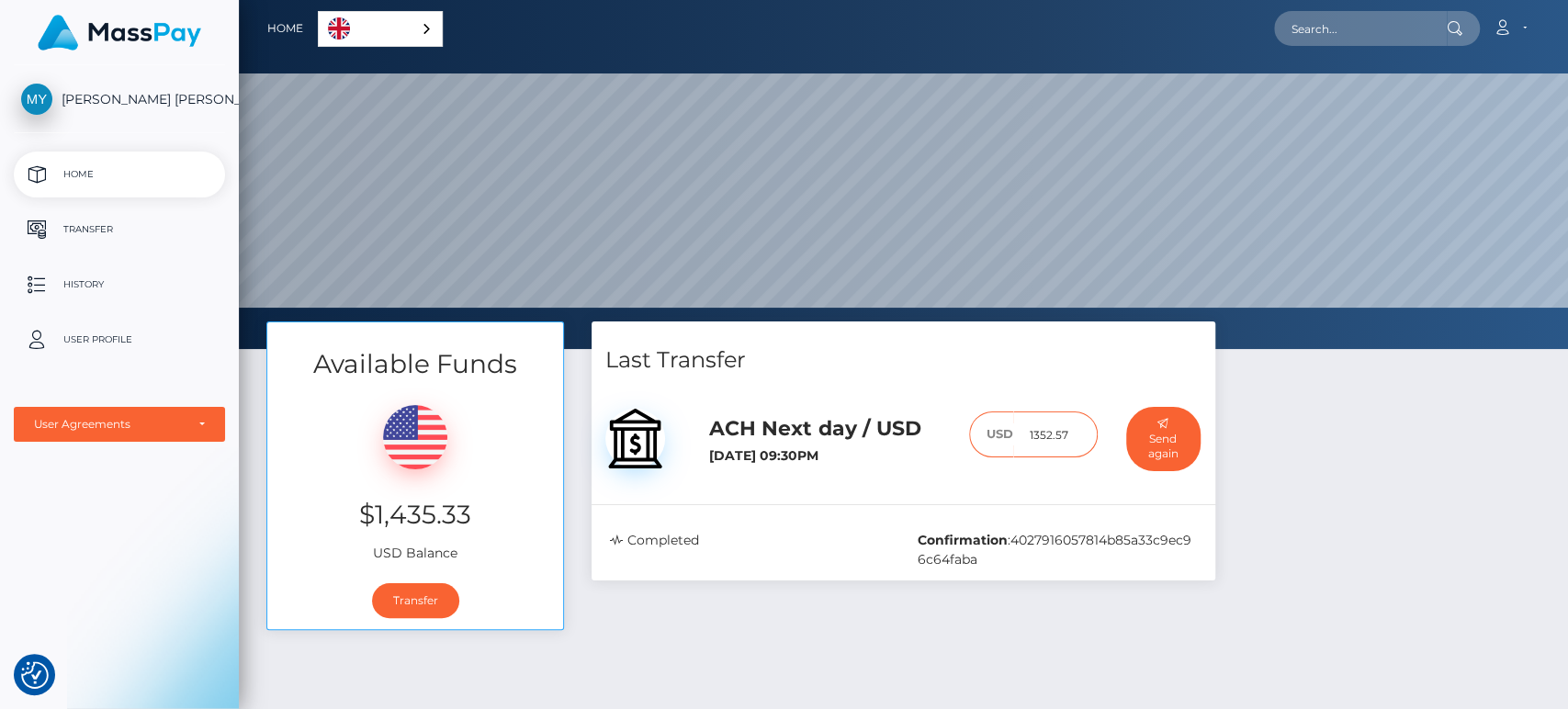 click on "1352.57" at bounding box center [1055, 434] 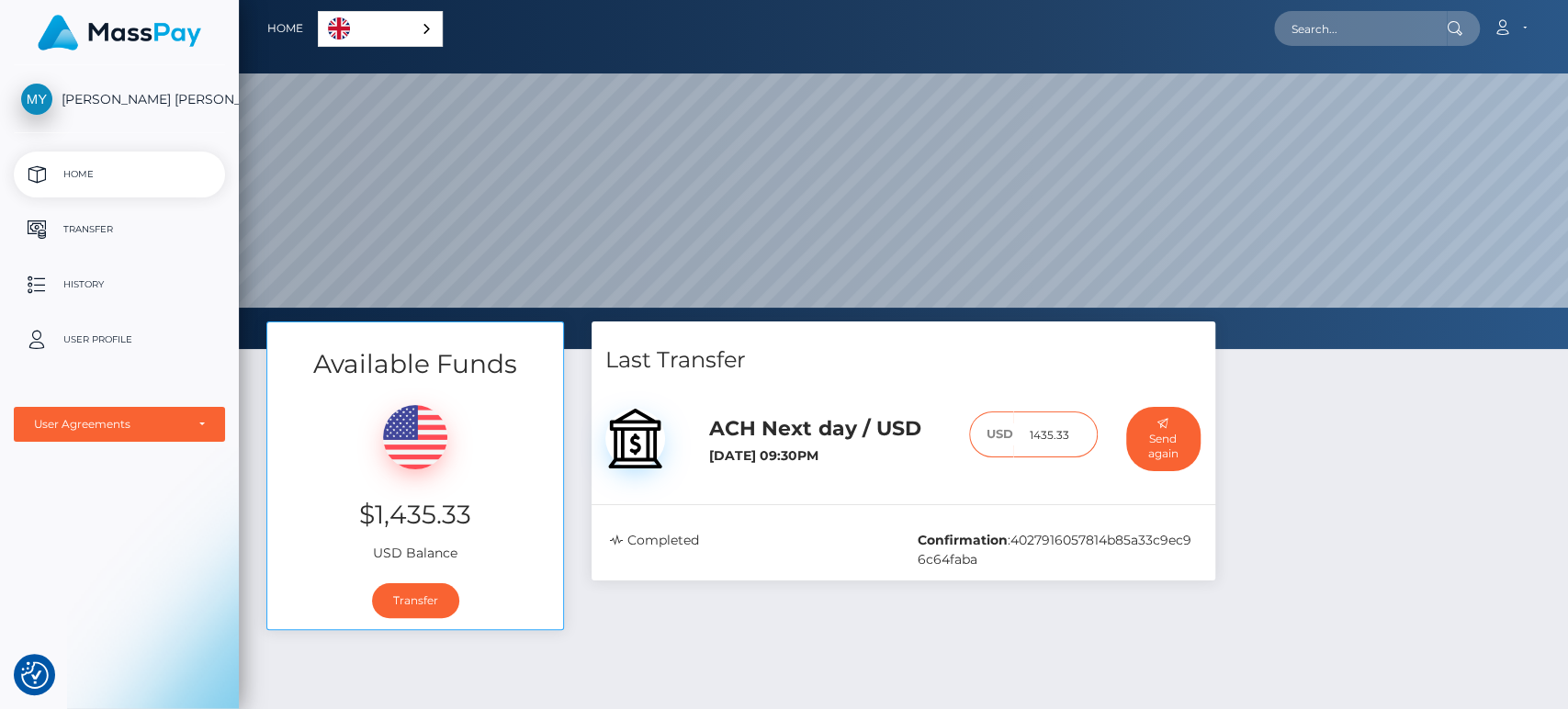 type on "1435.33" 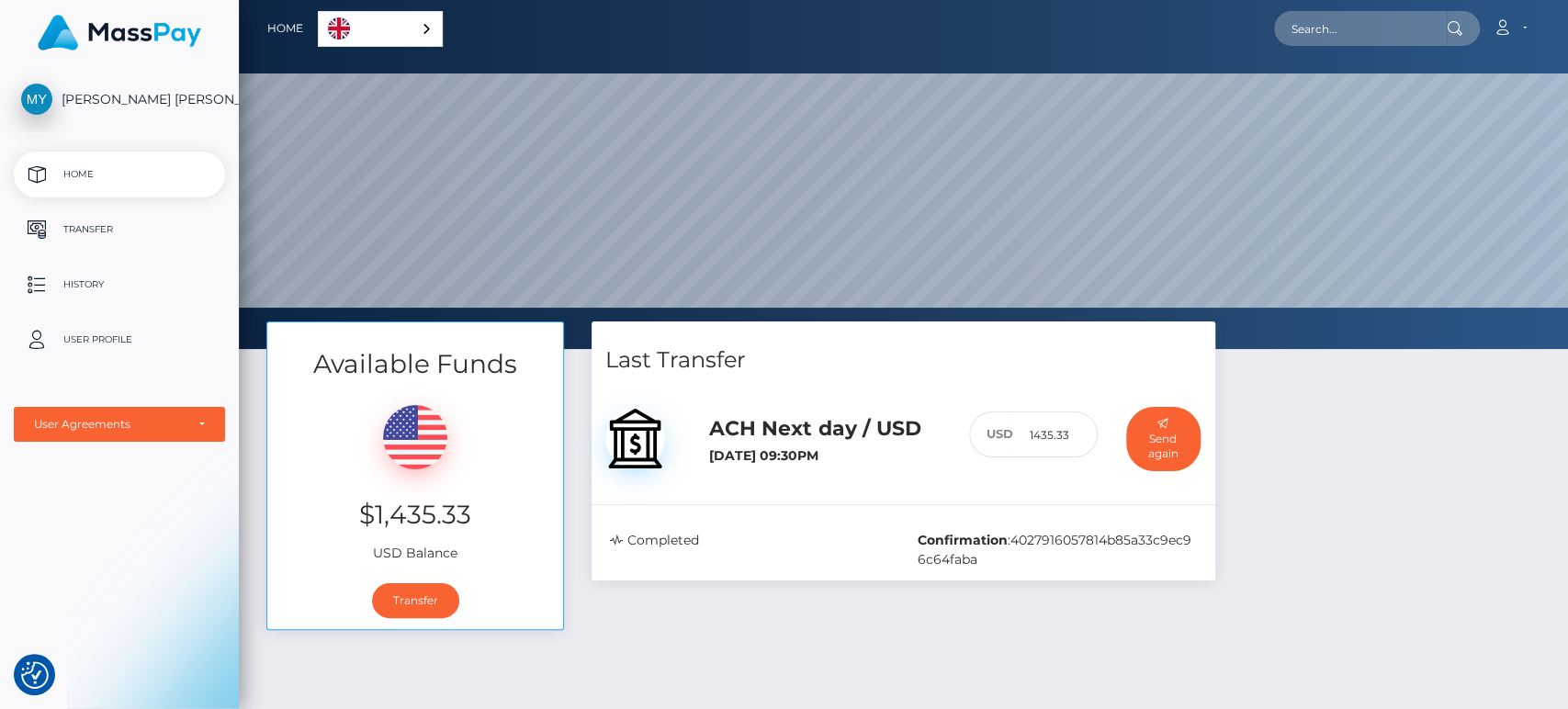 click on "Available Funds
$1,435.33
USD Balance
Transfer
Last Transfer
ACH Next day / USD 1435.33 :" at bounding box center [903, 485] 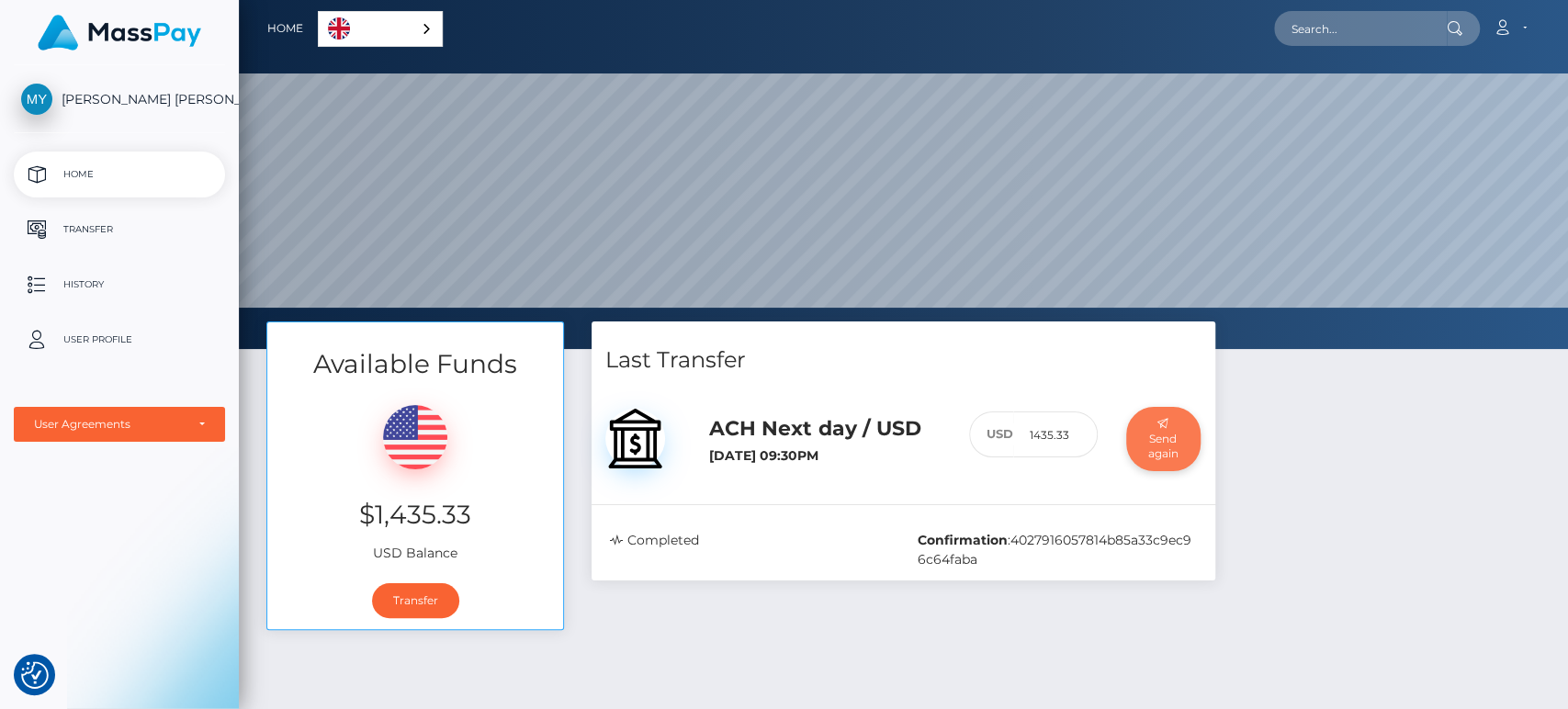 click on "Send again" at bounding box center (1163, 439) 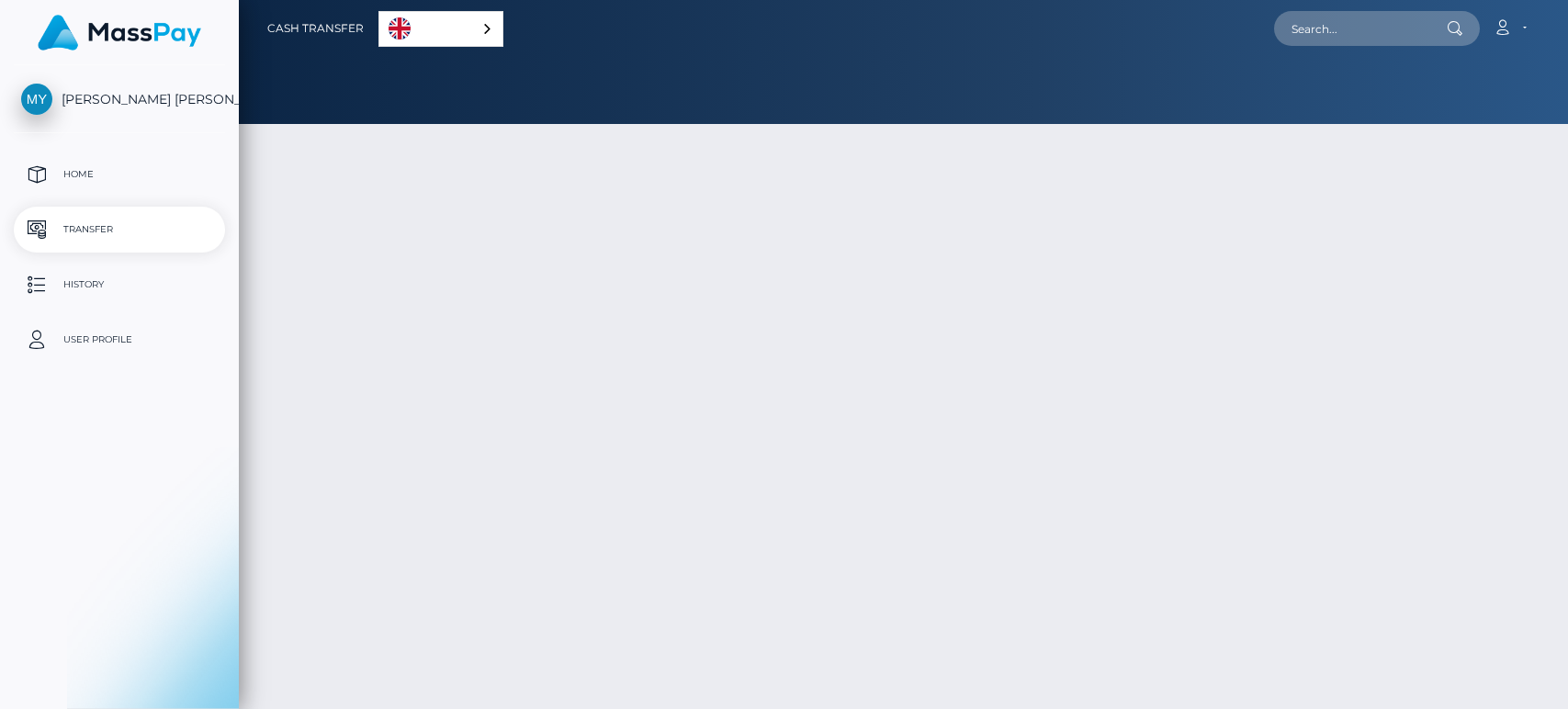 scroll, scrollTop: 0, scrollLeft: 0, axis: both 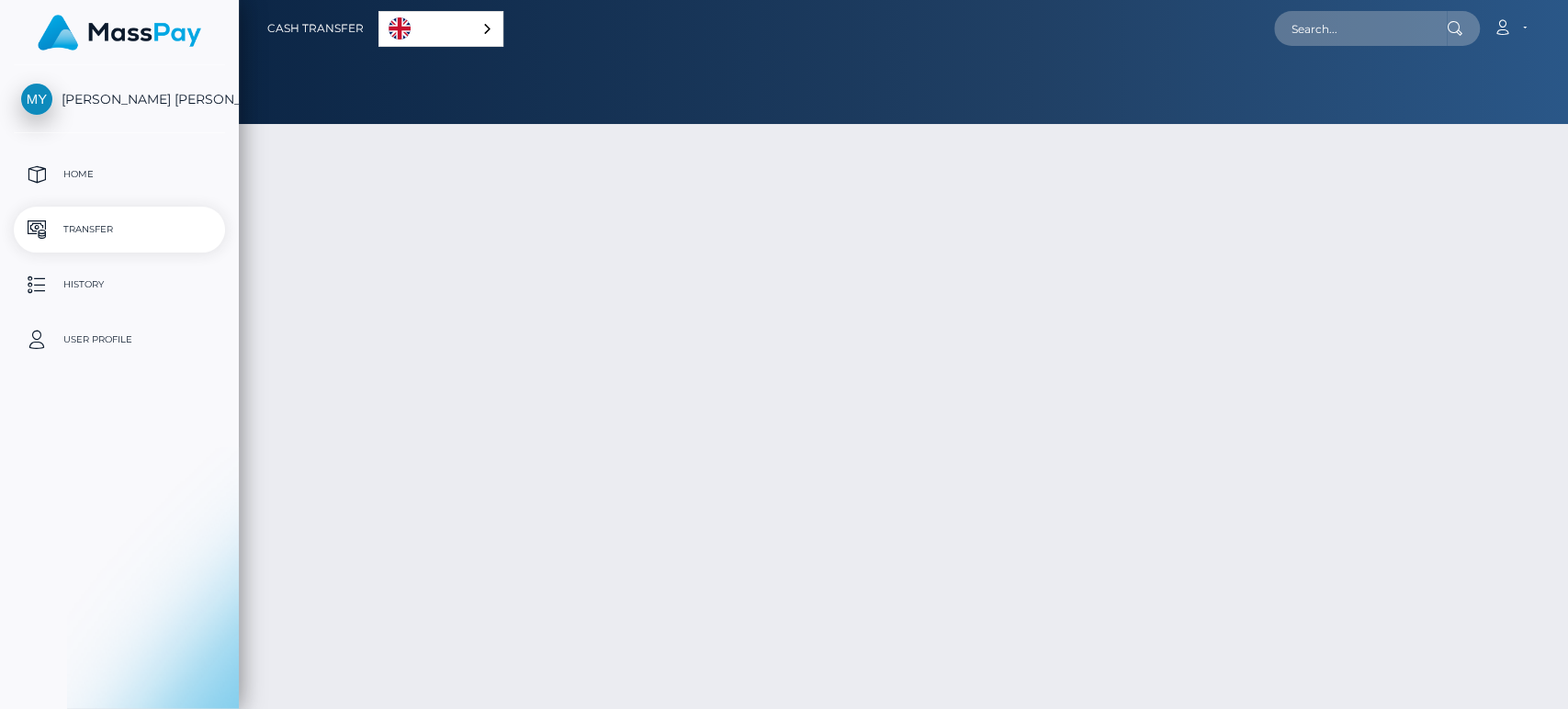 select 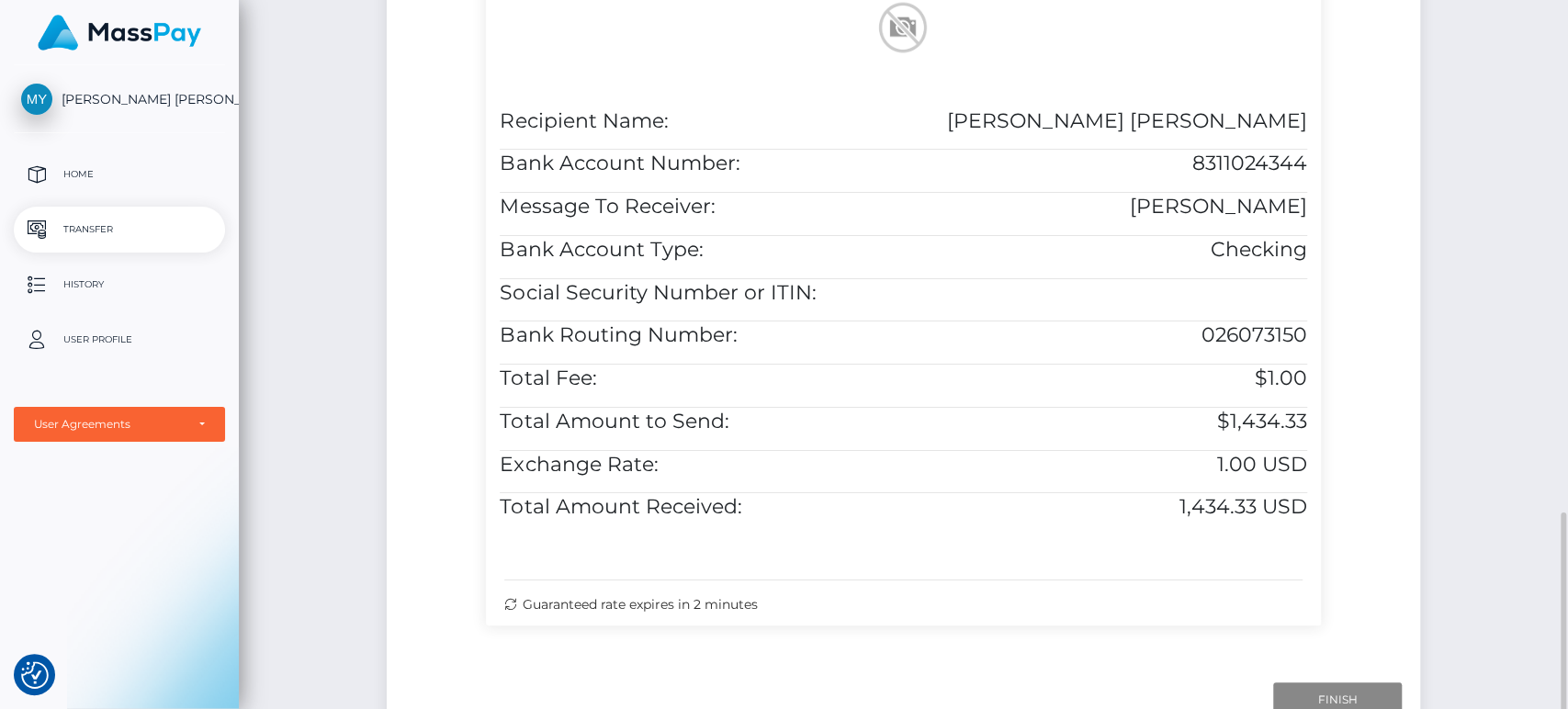 scroll, scrollTop: 677, scrollLeft: 0, axis: vertical 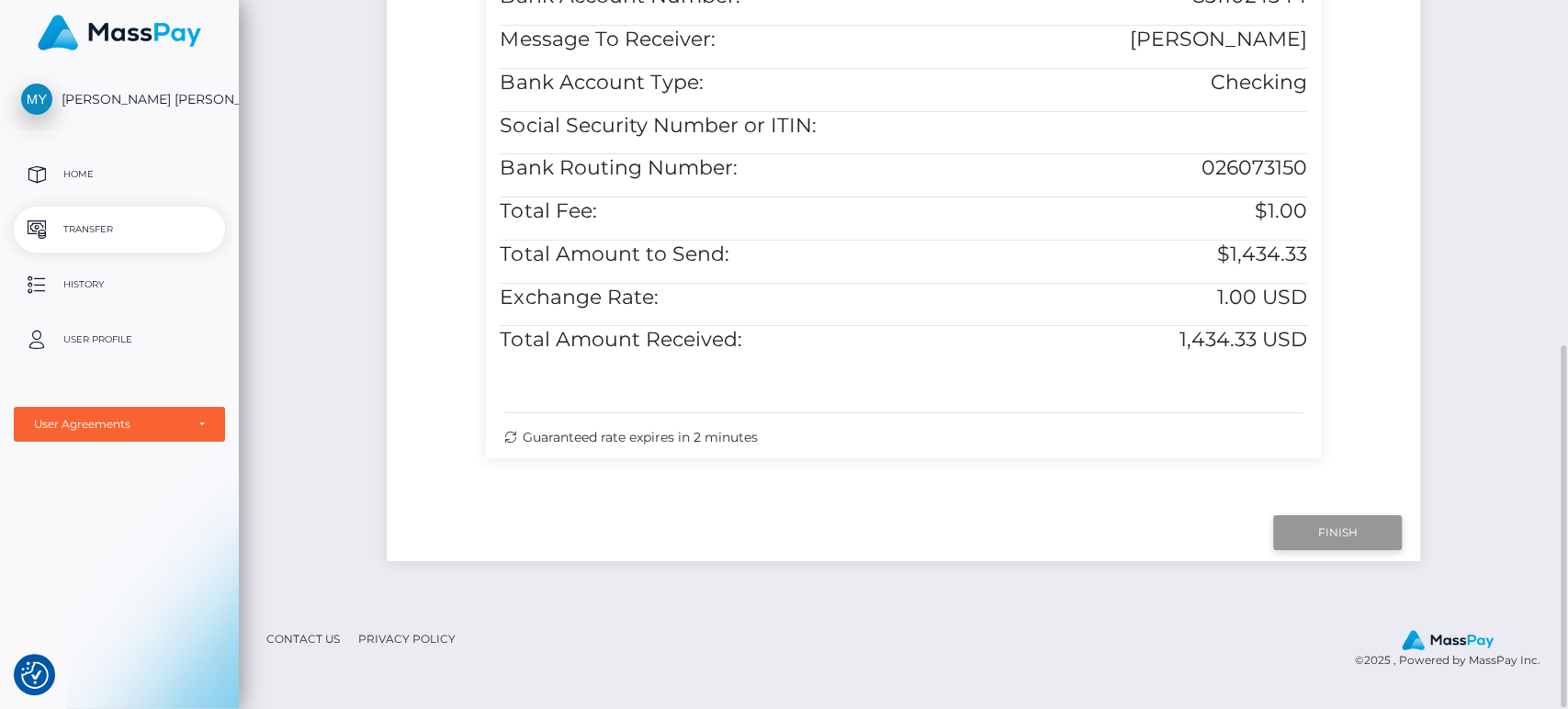 click on "Finish" at bounding box center (1337, 533) 